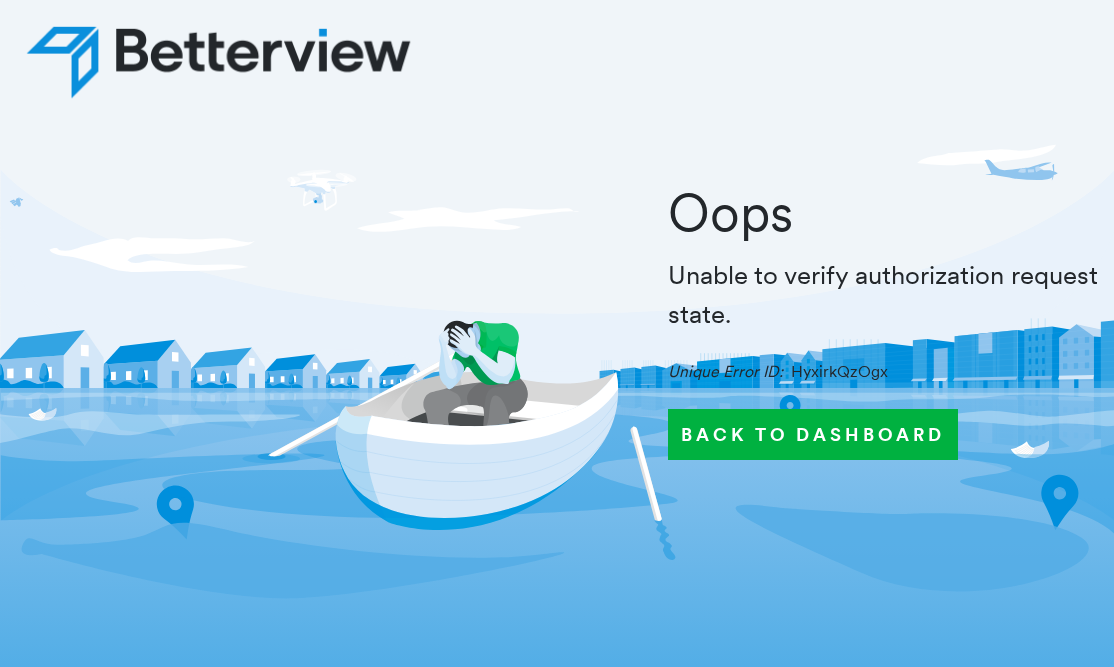 scroll, scrollTop: 0, scrollLeft: 0, axis: both 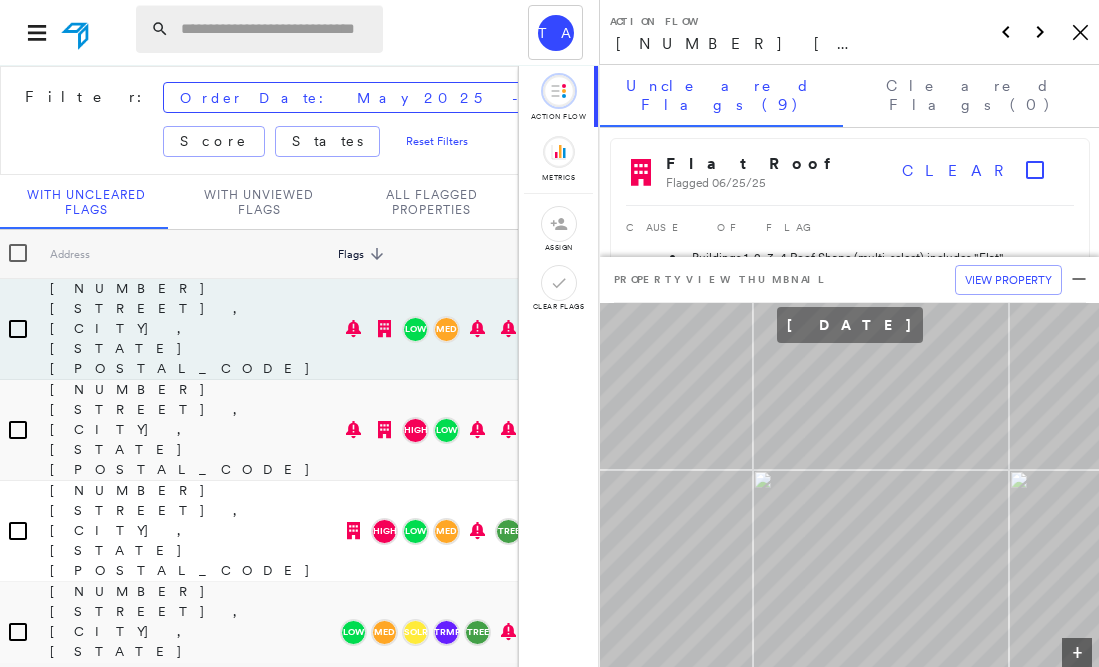click at bounding box center [276, 29] 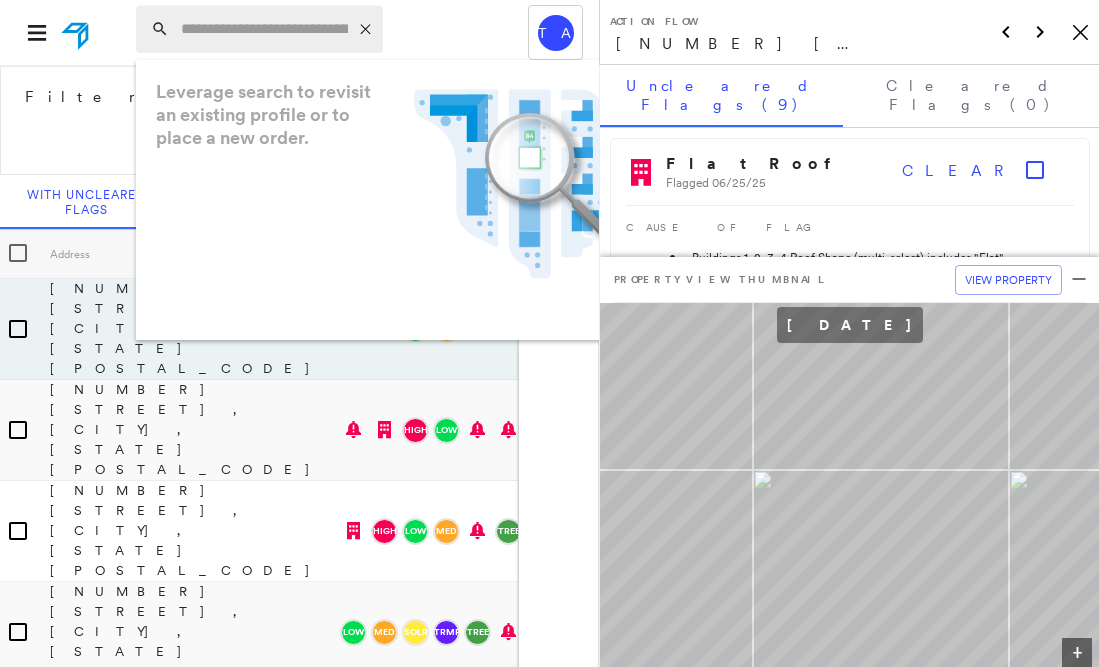 paste on "**********" 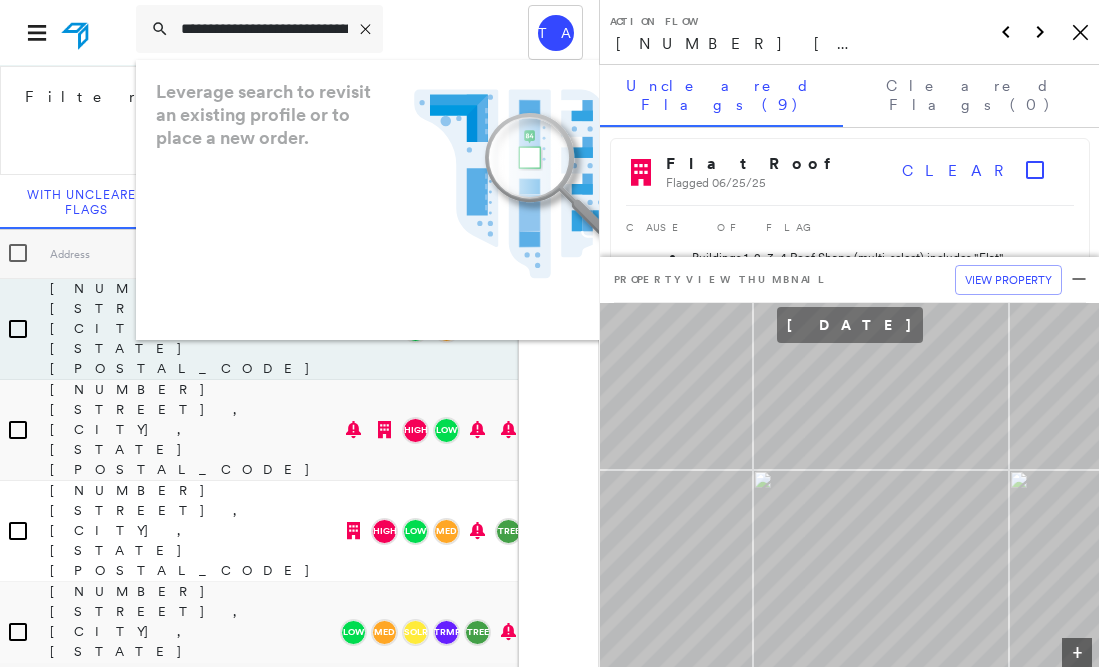 scroll, scrollTop: 0, scrollLeft: 72, axis: horizontal 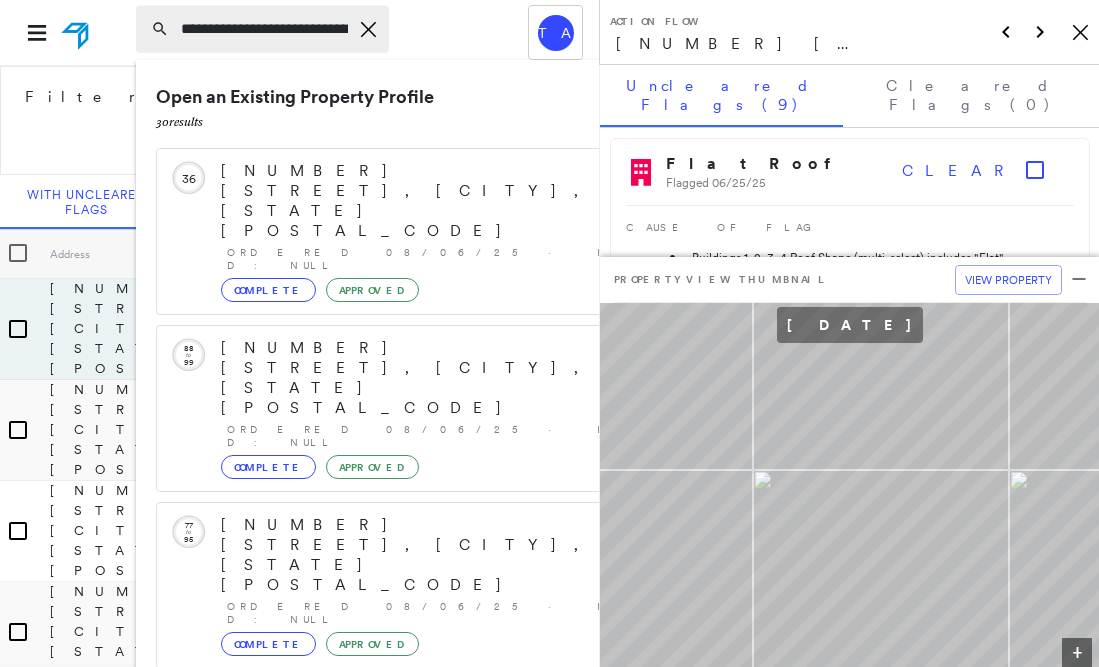 drag, startPoint x: 212, startPoint y: 31, endPoint x: 148, endPoint y: 22, distance: 64.629715 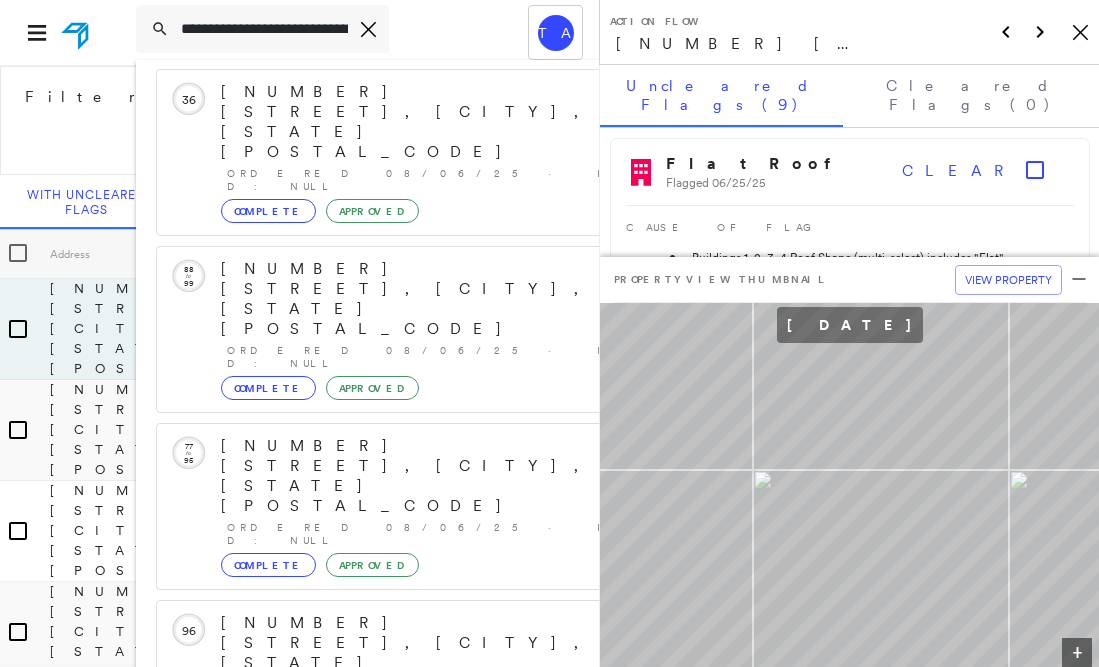 scroll, scrollTop: 213, scrollLeft: 0, axis: vertical 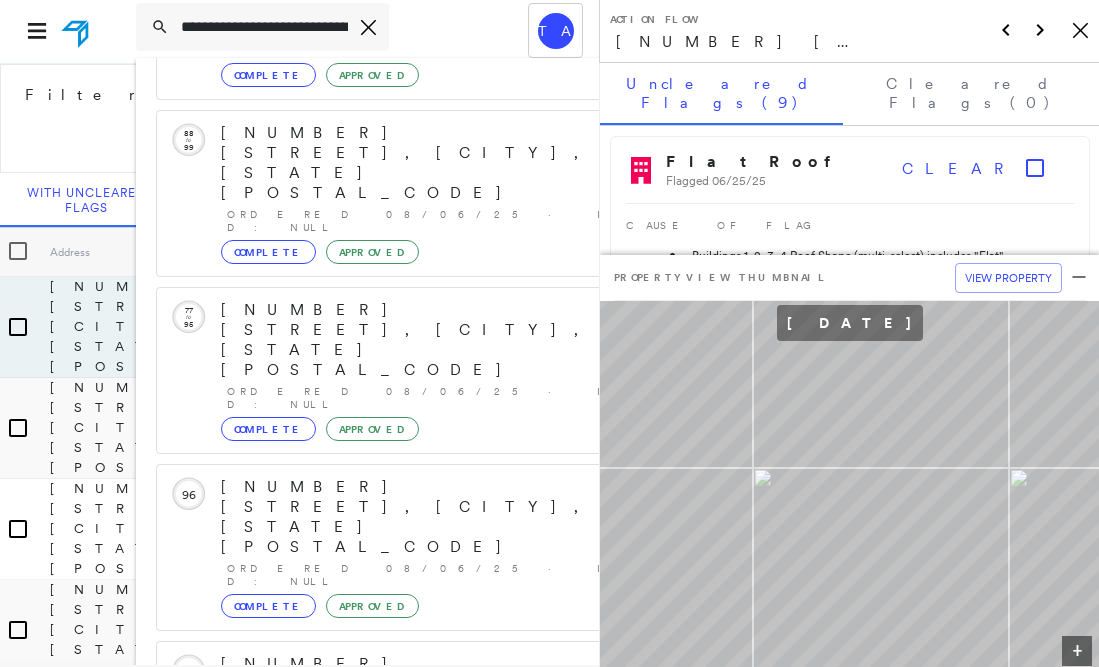type on "**********" 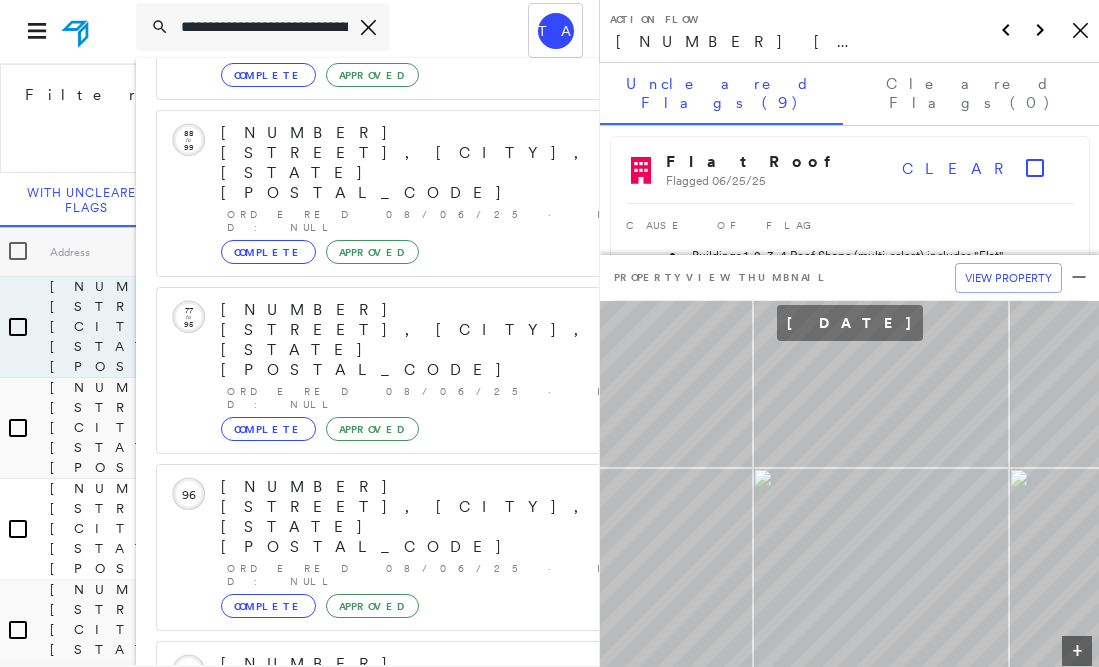 click on "[NUMBER] [STREET], [CITY], [STATE] [POSTAL_CODE] Group Created with Sketch." at bounding box center (393, 996) 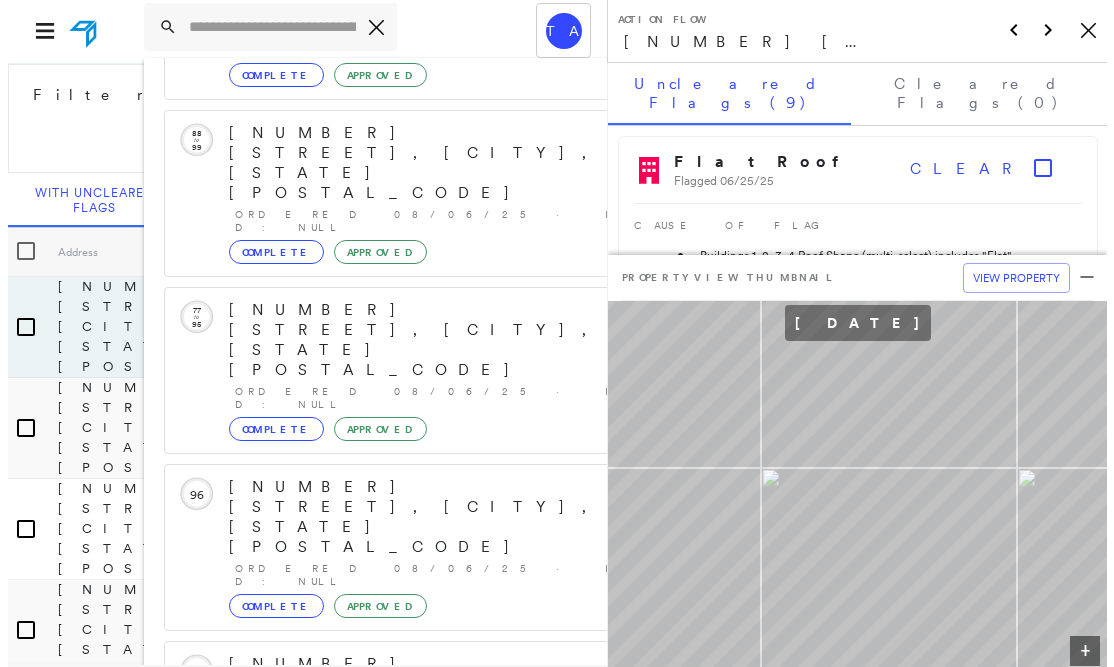 scroll, scrollTop: 0, scrollLeft: 0, axis: both 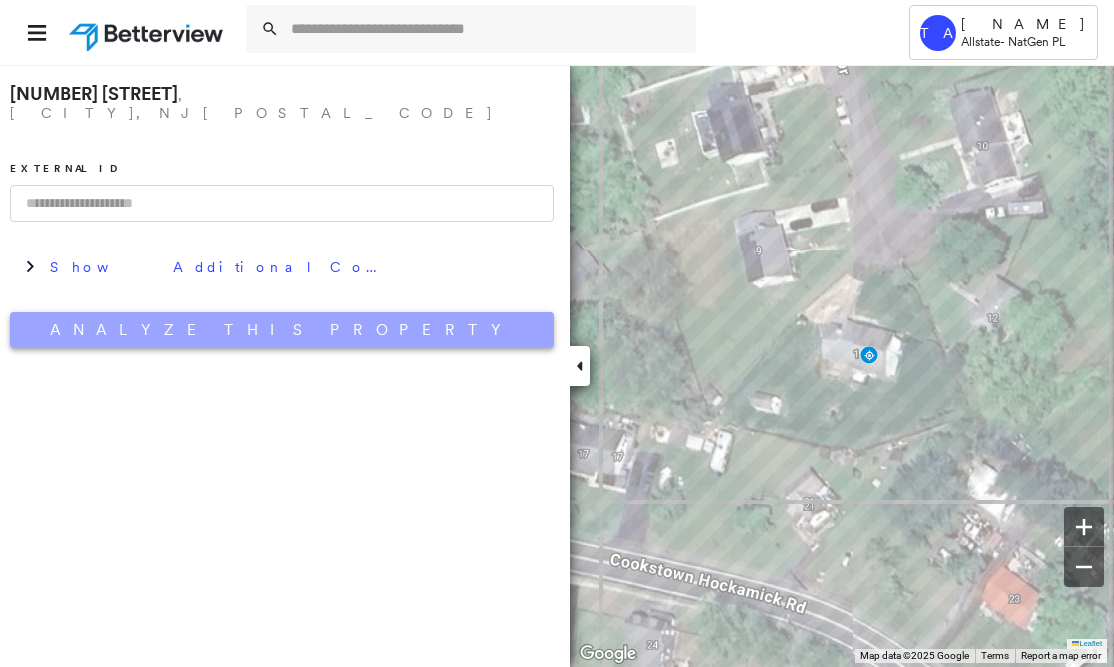 click on "Analyze This Property" at bounding box center (282, 330) 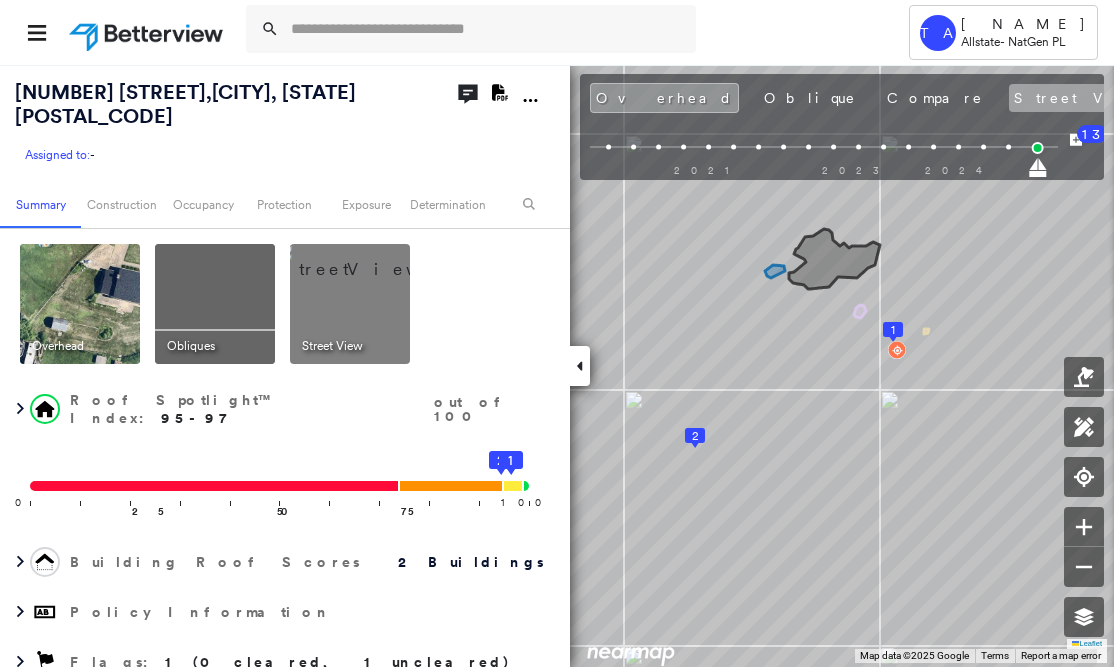 click on "Street View" at bounding box center (1108, 98) 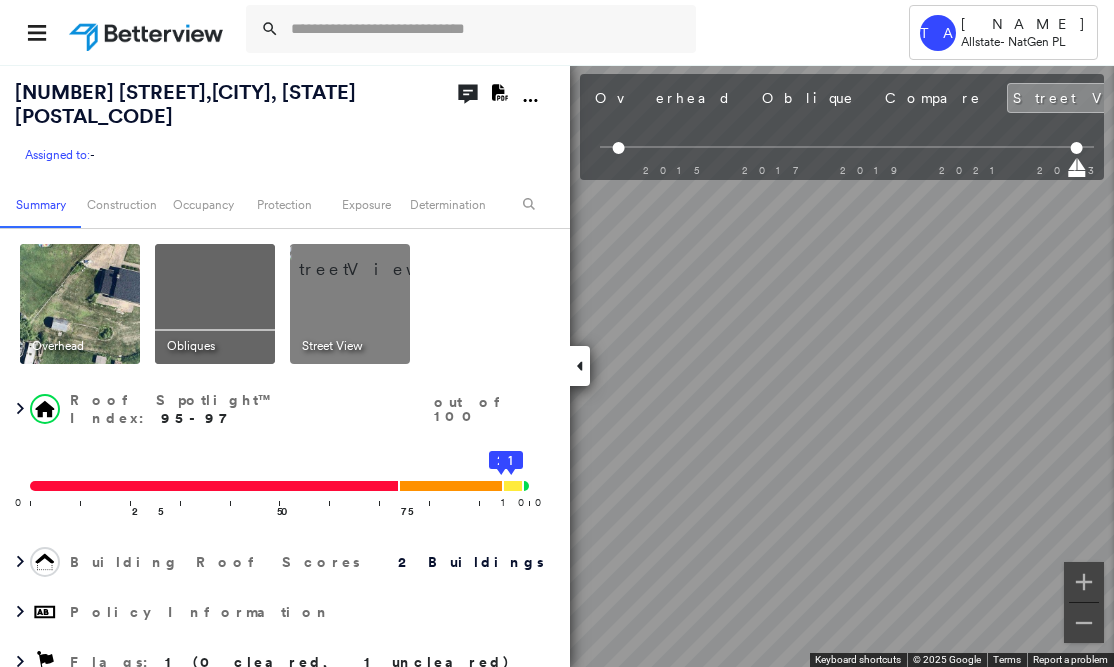 click on "Tower [NAME] Allstate  -   NatGen PL [NUMBER] [STREET] ,  [CITY], [STATE] [POSTAL_CODE] Assigned to:  - Assigned to:  - Assigned to:  - Open Comments Download PDF Report Summary Construction Occupancy Protection Exposure Determination Overhead Obliques Street View Roof Spotlight™ Index :  95-97 out of 100 0 100 25 50 75 2 1 Building Roof Scores 2 Buildings Policy Information Flags :  1 (0 cleared, 1 uncleared) Construction Roof Spotlights :  Chimney, Vent Property Features :  Patio Furniture, Significantly Stained Pavement Roof Size & Shape :  2 buildings  Occupancy Place Detail Protection Exposure Determination Flags :  1 (0 cleared, 1 uncleared) Uncleared Flags (1) Cleared Flags  (0) Low Low Priority Roof Score Flagged 08/07/25 Clear Action Taken New Entry History Quote/New Business Terms & Conditions Added ACV Endorsement Added Cosmetic Endorsement Inspection/Loss Control Report Information Added to Inspection Survey Onsite Inspection Ordered Determined No Inspection Needed General Save Renewal General 13" at bounding box center [557, 333] 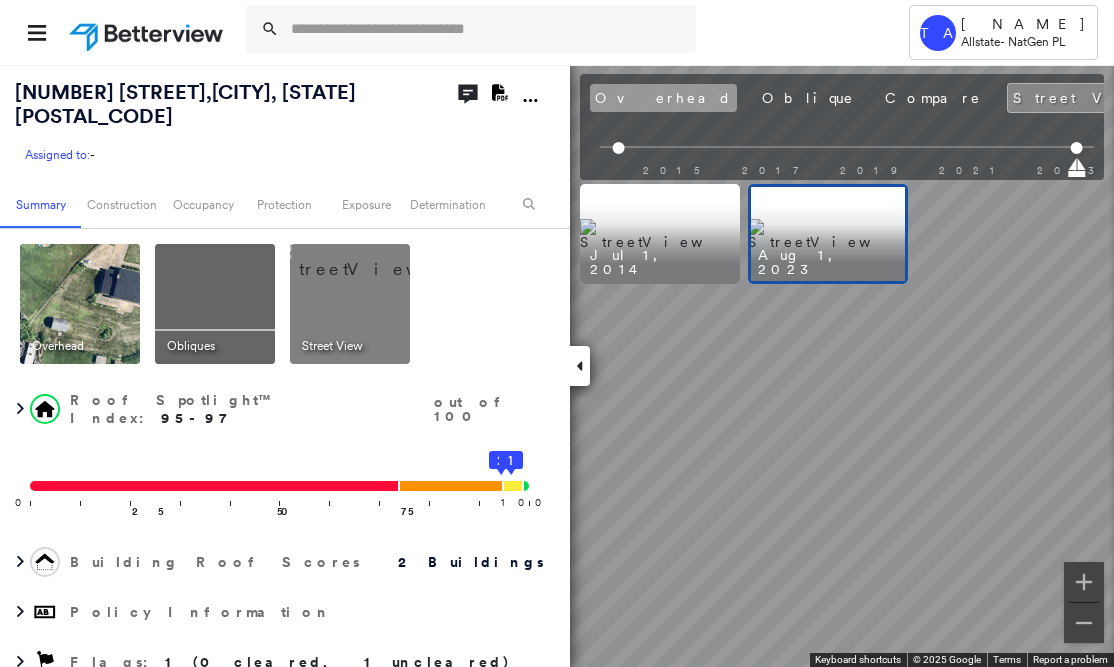 click on "Overhead" at bounding box center (663, 98) 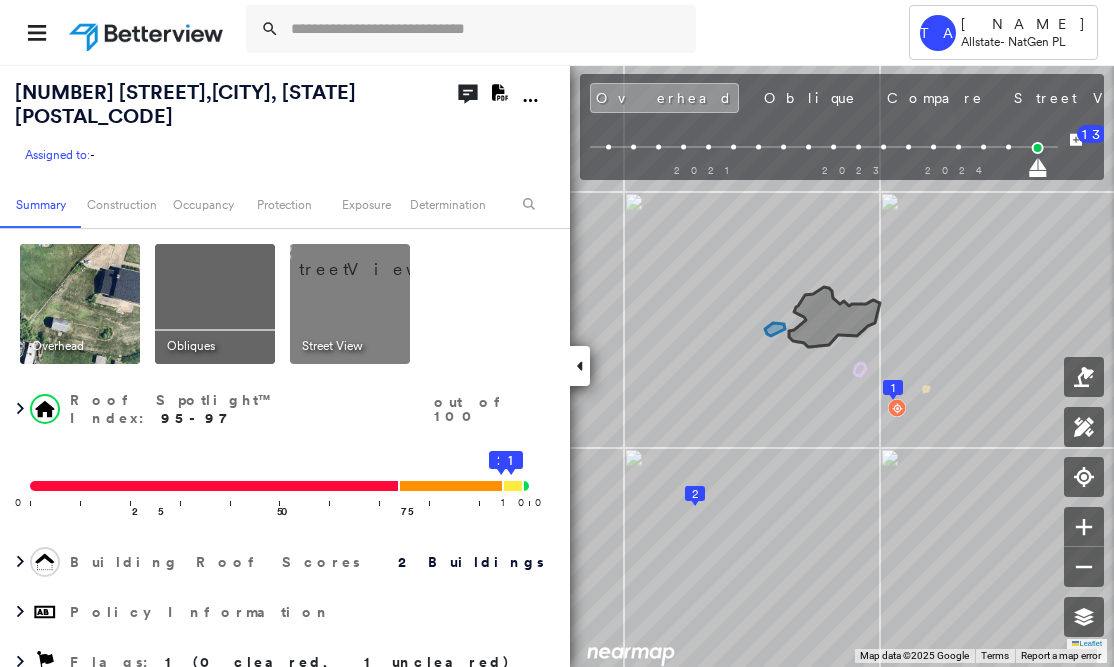 drag, startPoint x: 825, startPoint y: 38, endPoint x: 795, endPoint y: 38, distance: 30 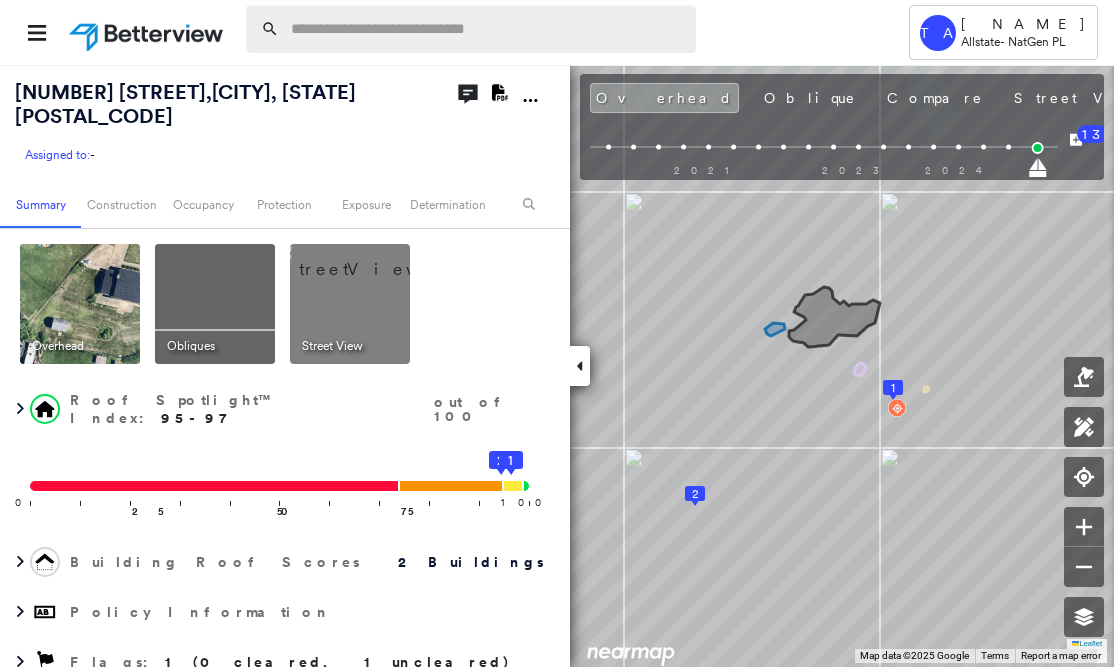 click at bounding box center [487, 29] 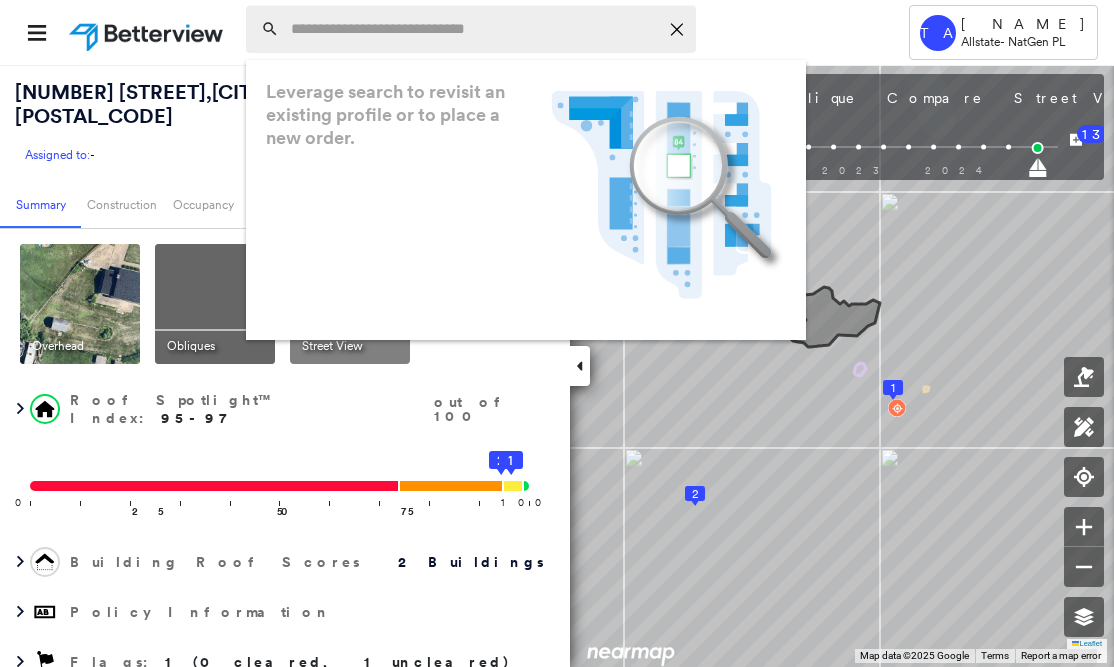paste on "**********" 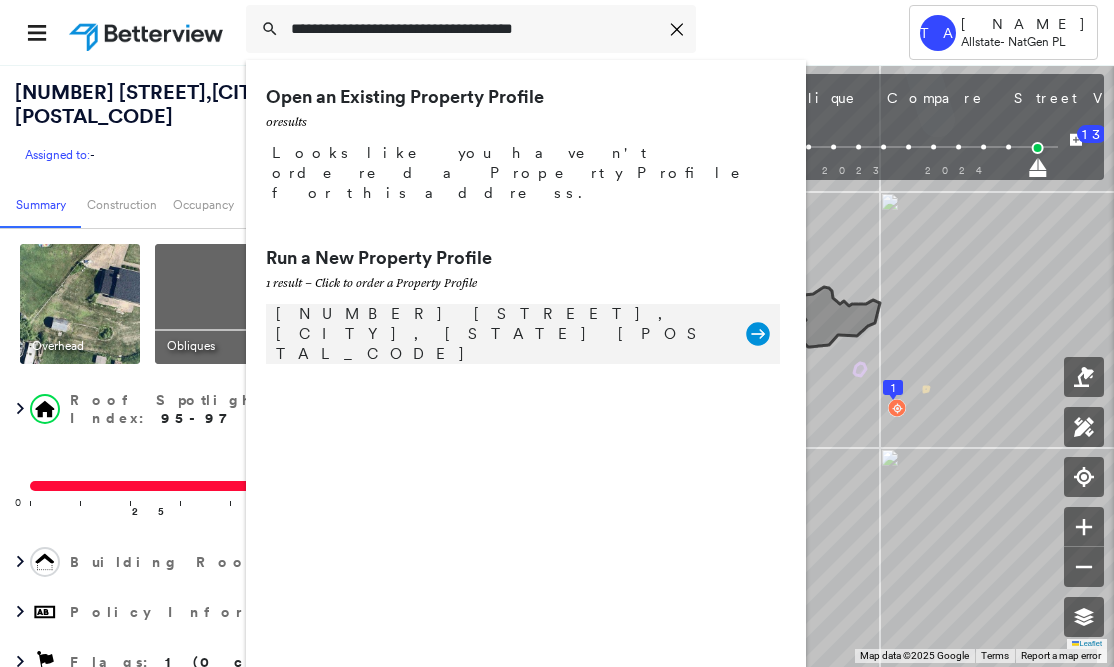 type on "**********" 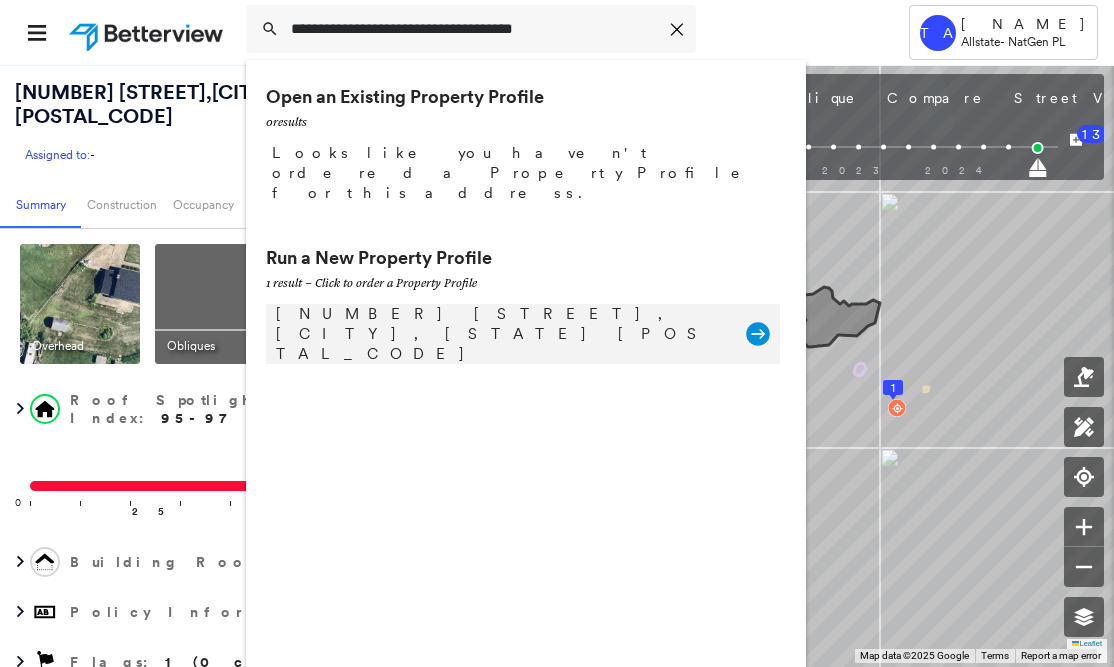 click on "[NUMBER] [STREET], [CITY], [STATE] [POSTAL_CODE]" at bounding box center [501, 334] 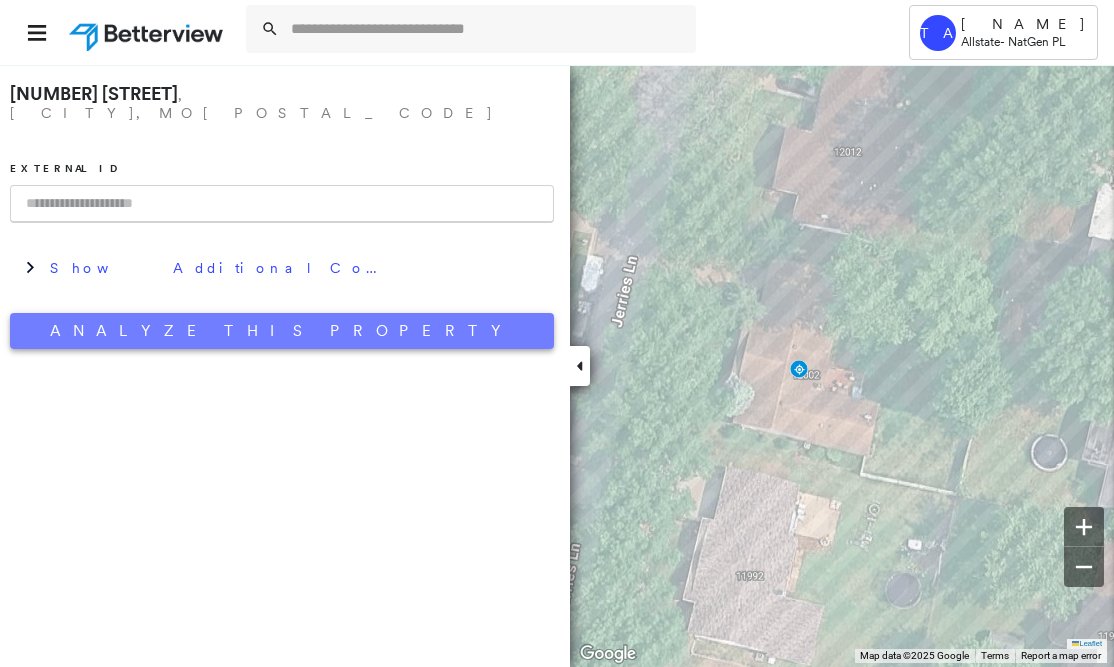 click on "Analyze This Property" at bounding box center (282, 331) 